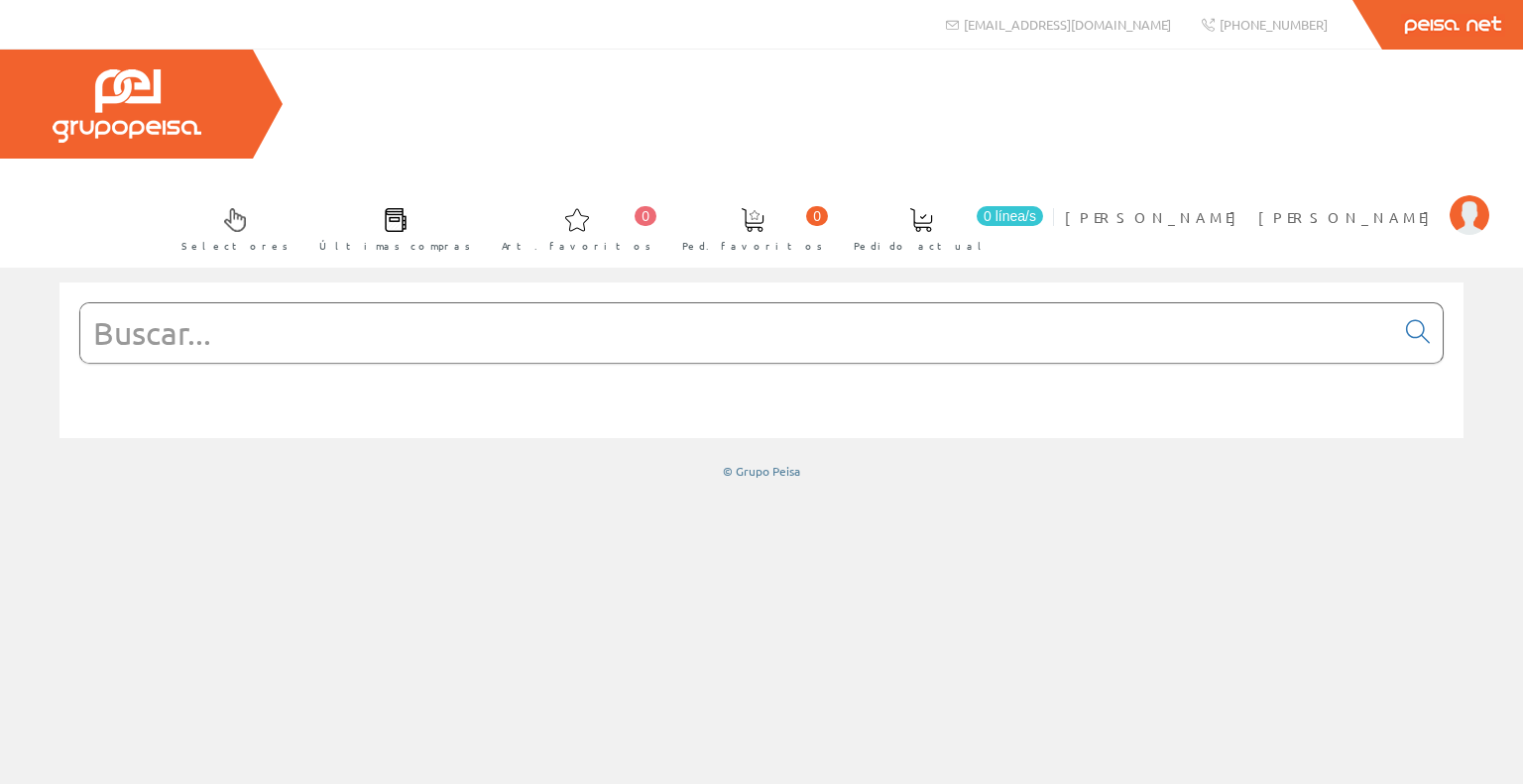 scroll, scrollTop: 0, scrollLeft: 0, axis: both 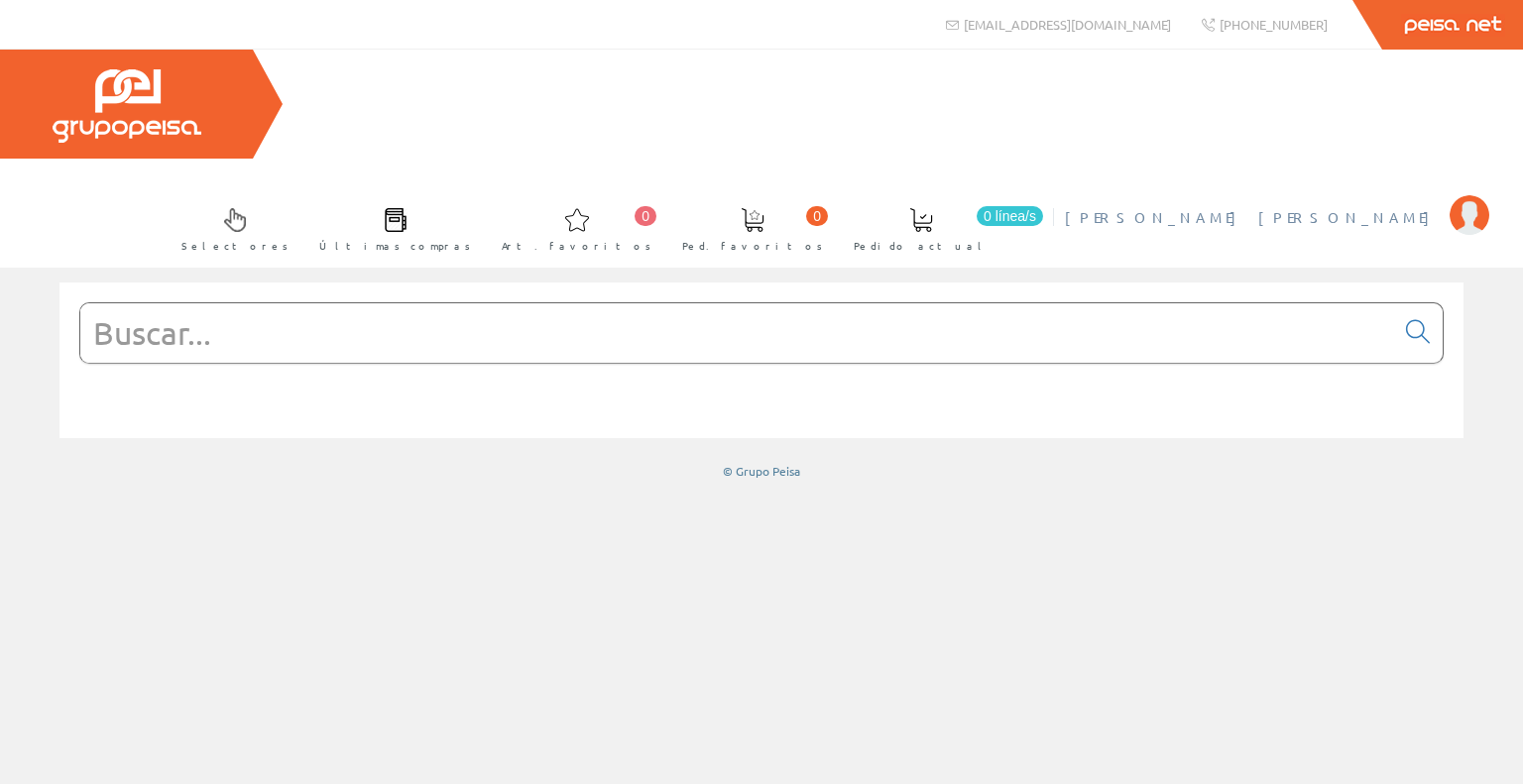 click on "[PERSON_NAME] [PERSON_NAME]" at bounding box center [1252, 217] 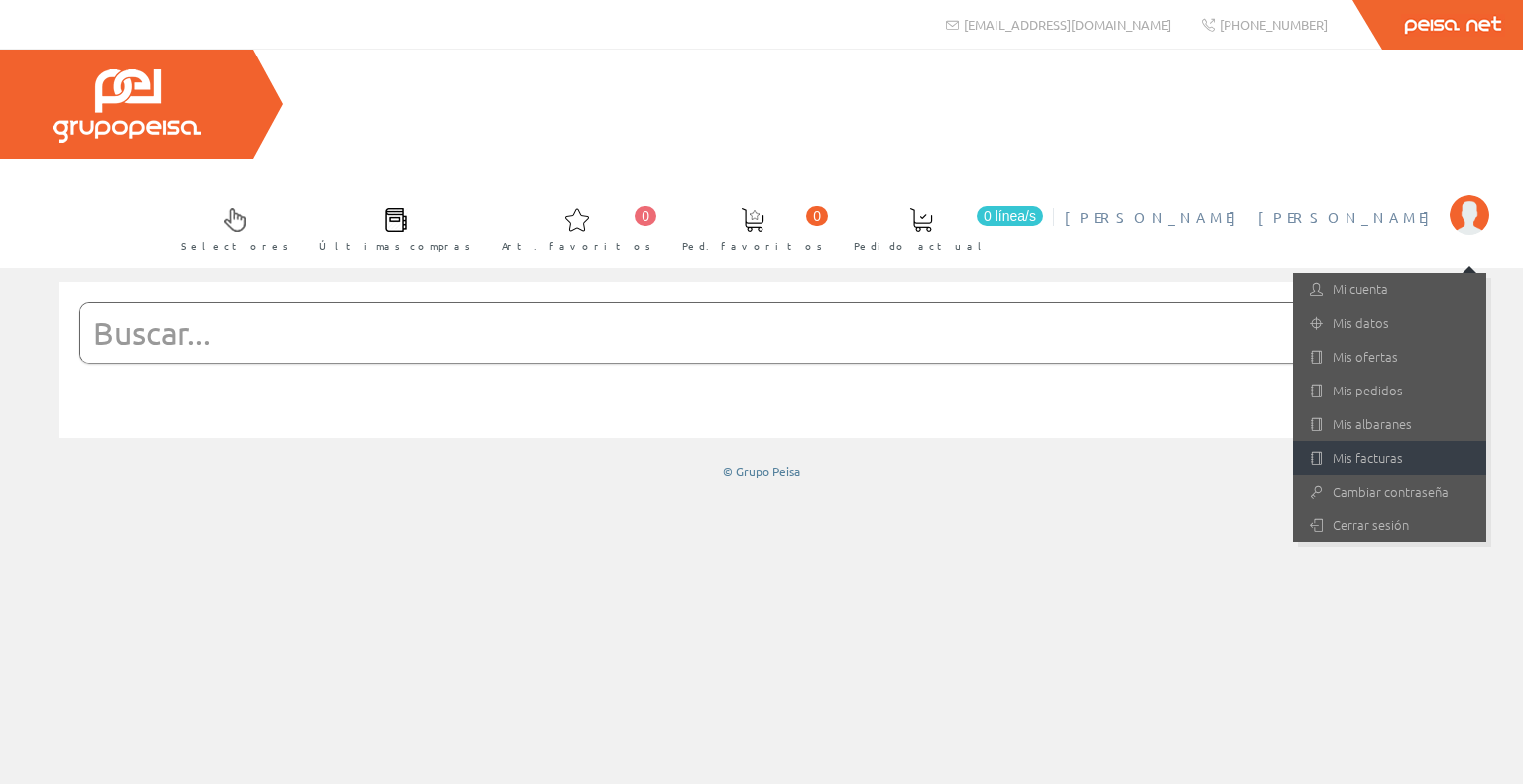 click on "Mis facturas" at bounding box center [1389, 458] 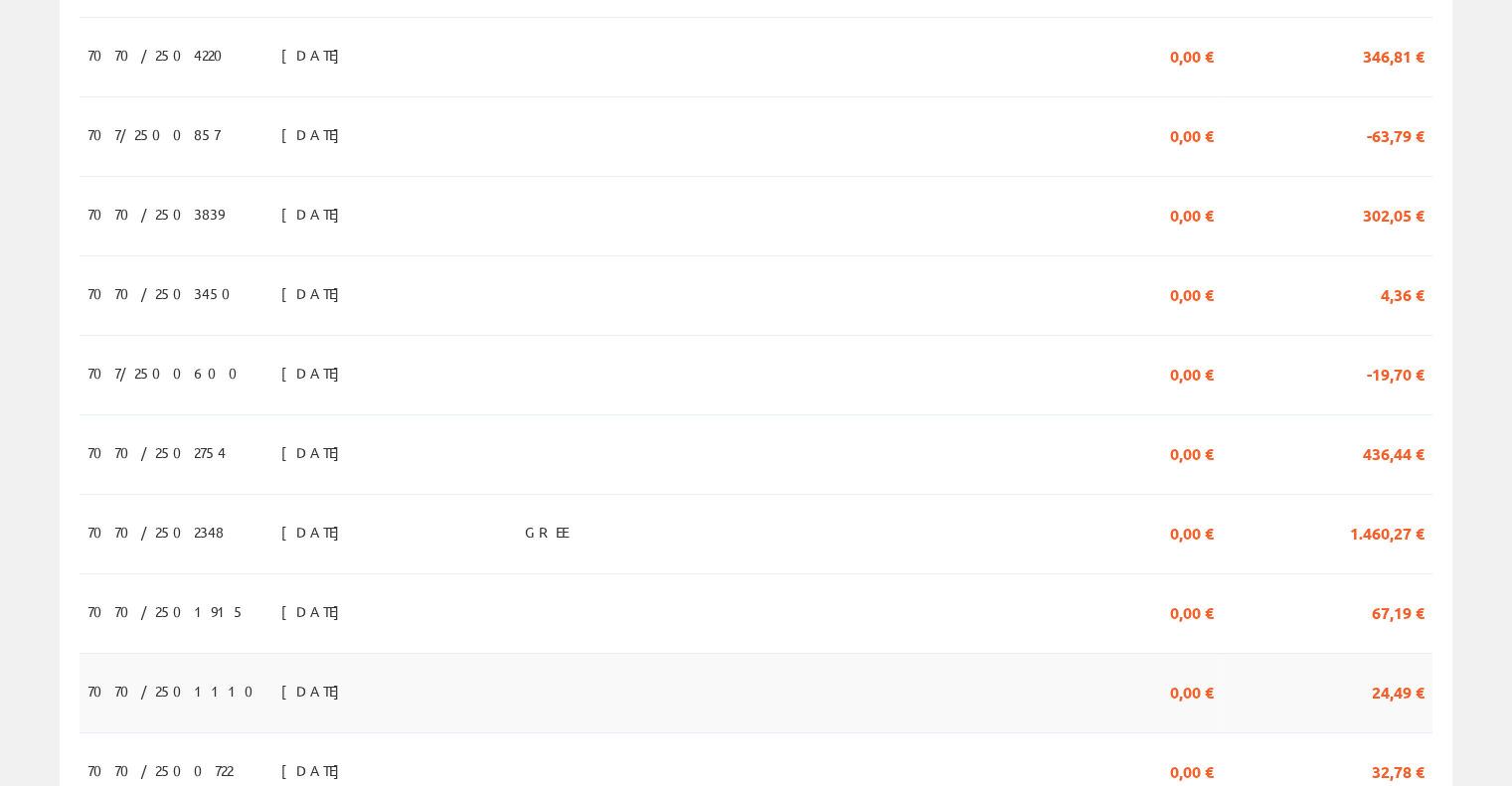 scroll, scrollTop: 894, scrollLeft: 0, axis: vertical 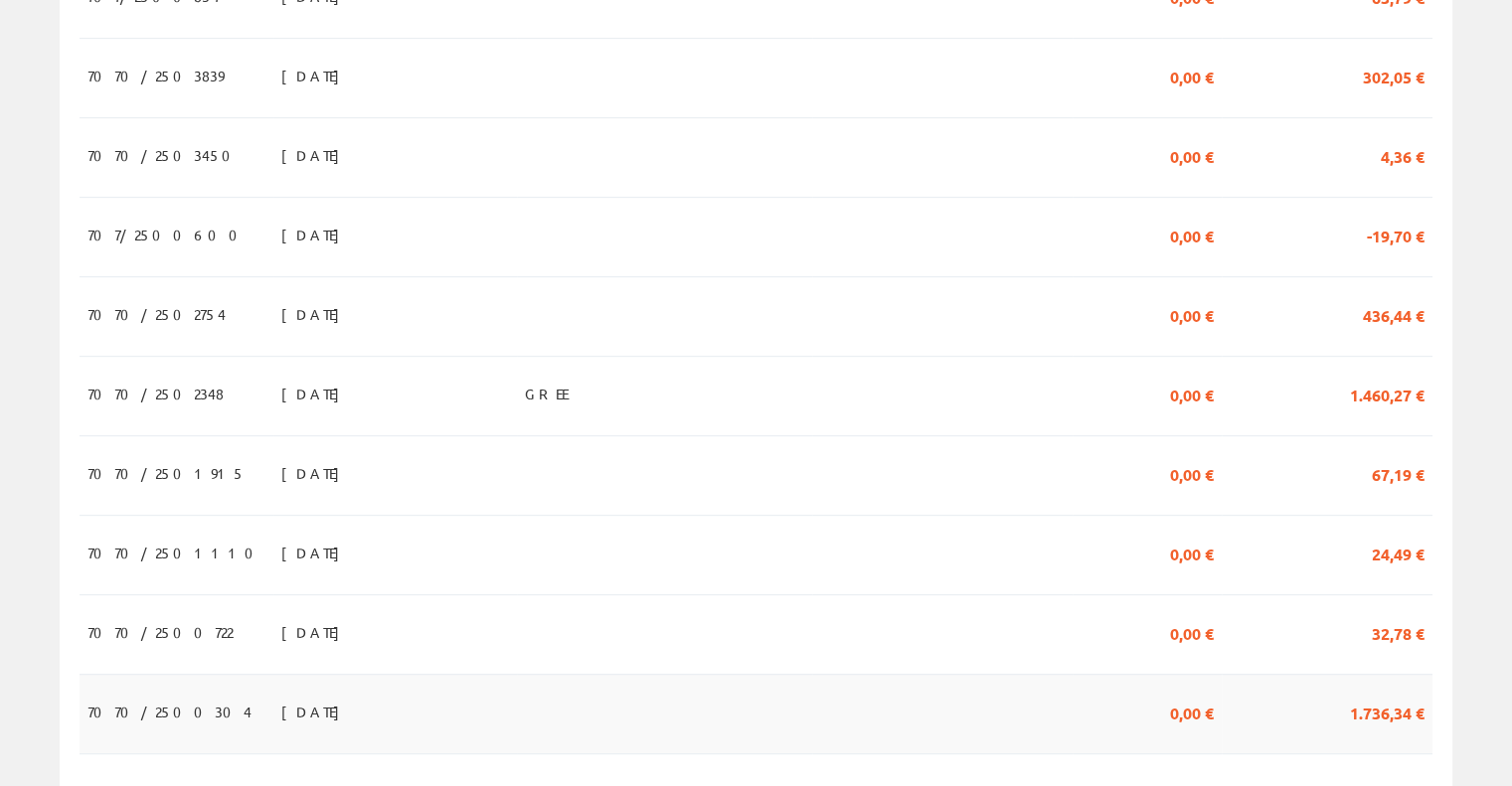 click on "1.736,34 €" at bounding box center (1387, 711) 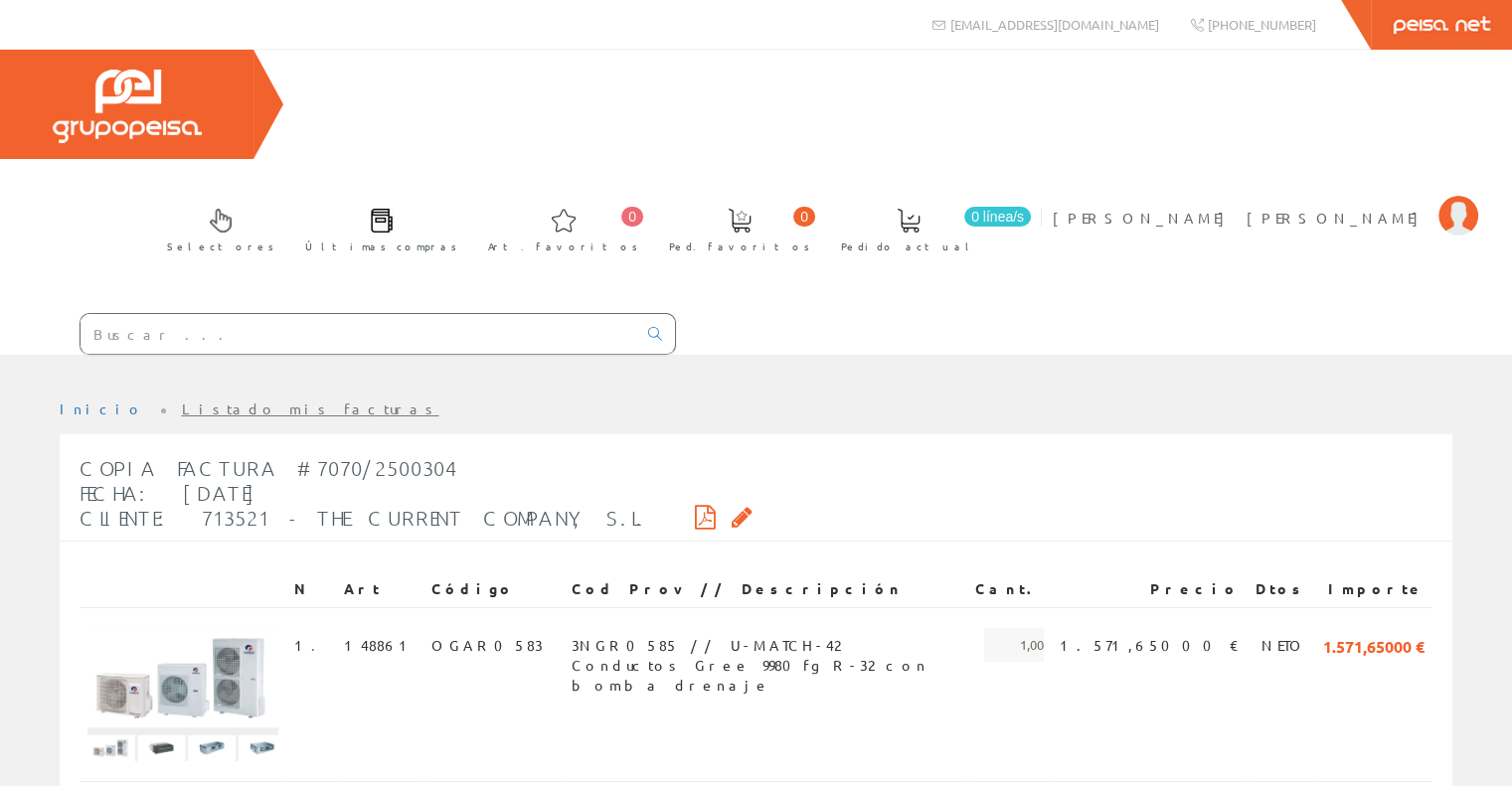 scroll, scrollTop: 499, scrollLeft: 0, axis: vertical 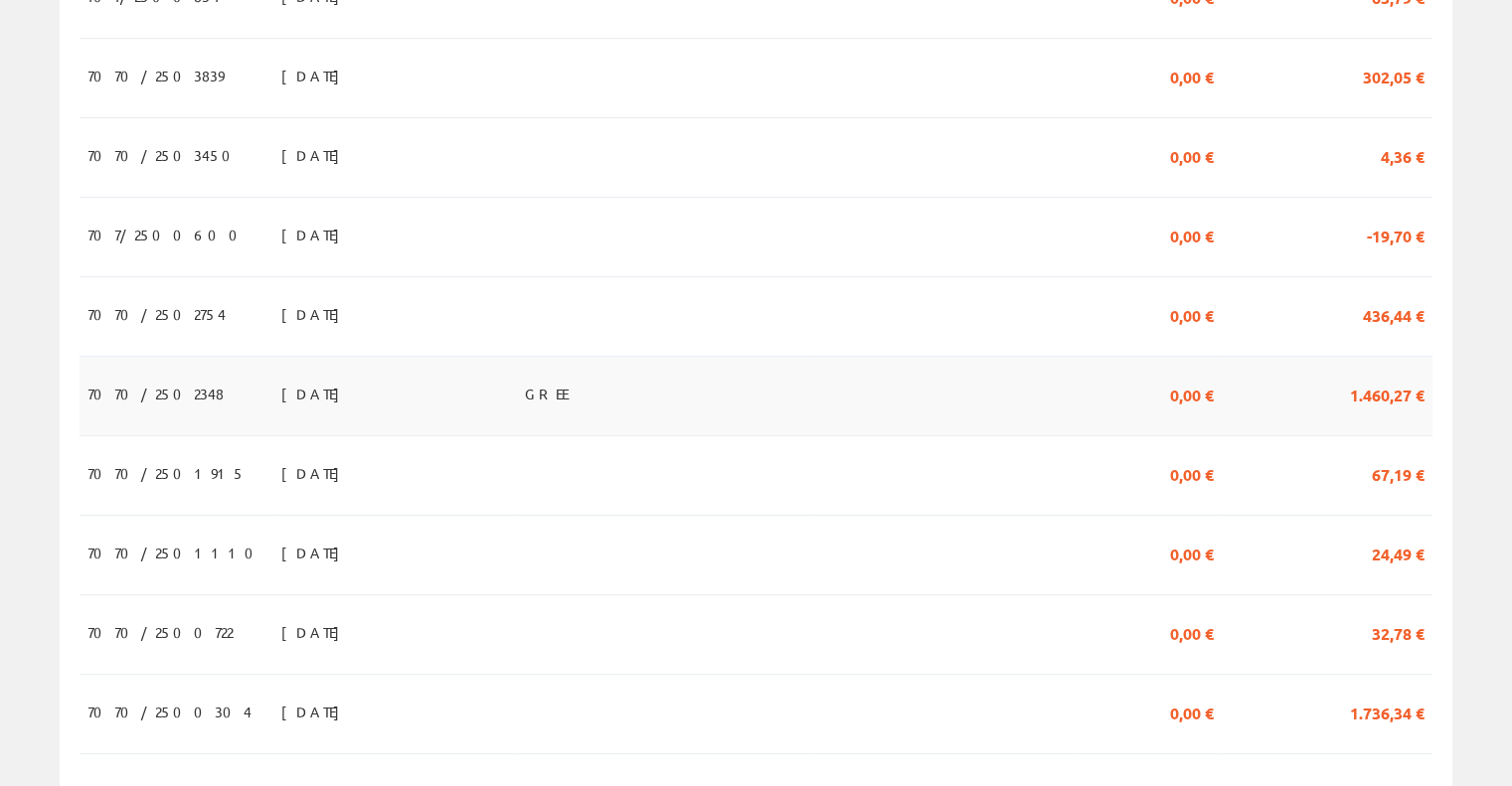 click on "1.460,27 €" at bounding box center (1387, 393) 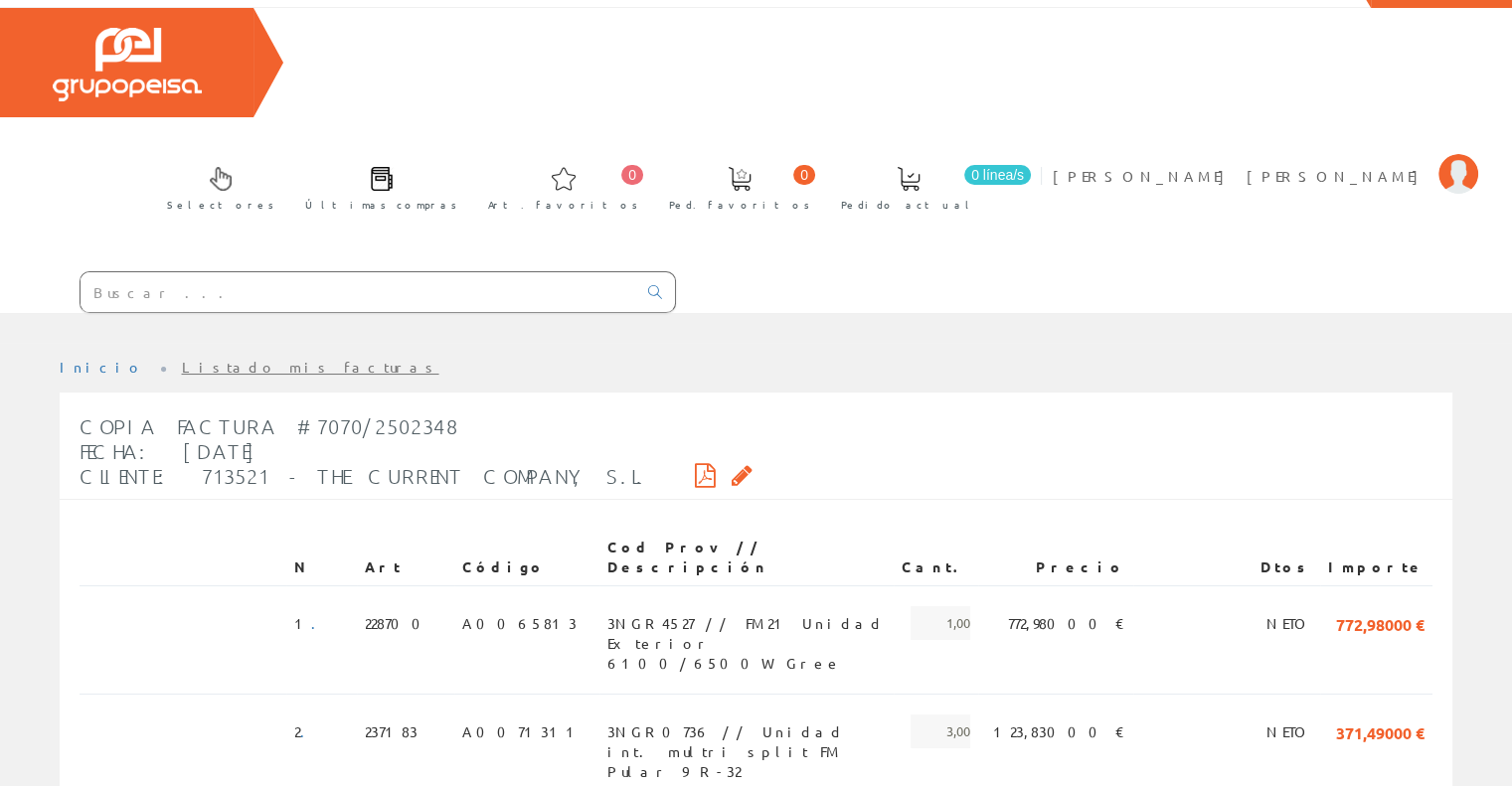 scroll, scrollTop: 4, scrollLeft: 0, axis: vertical 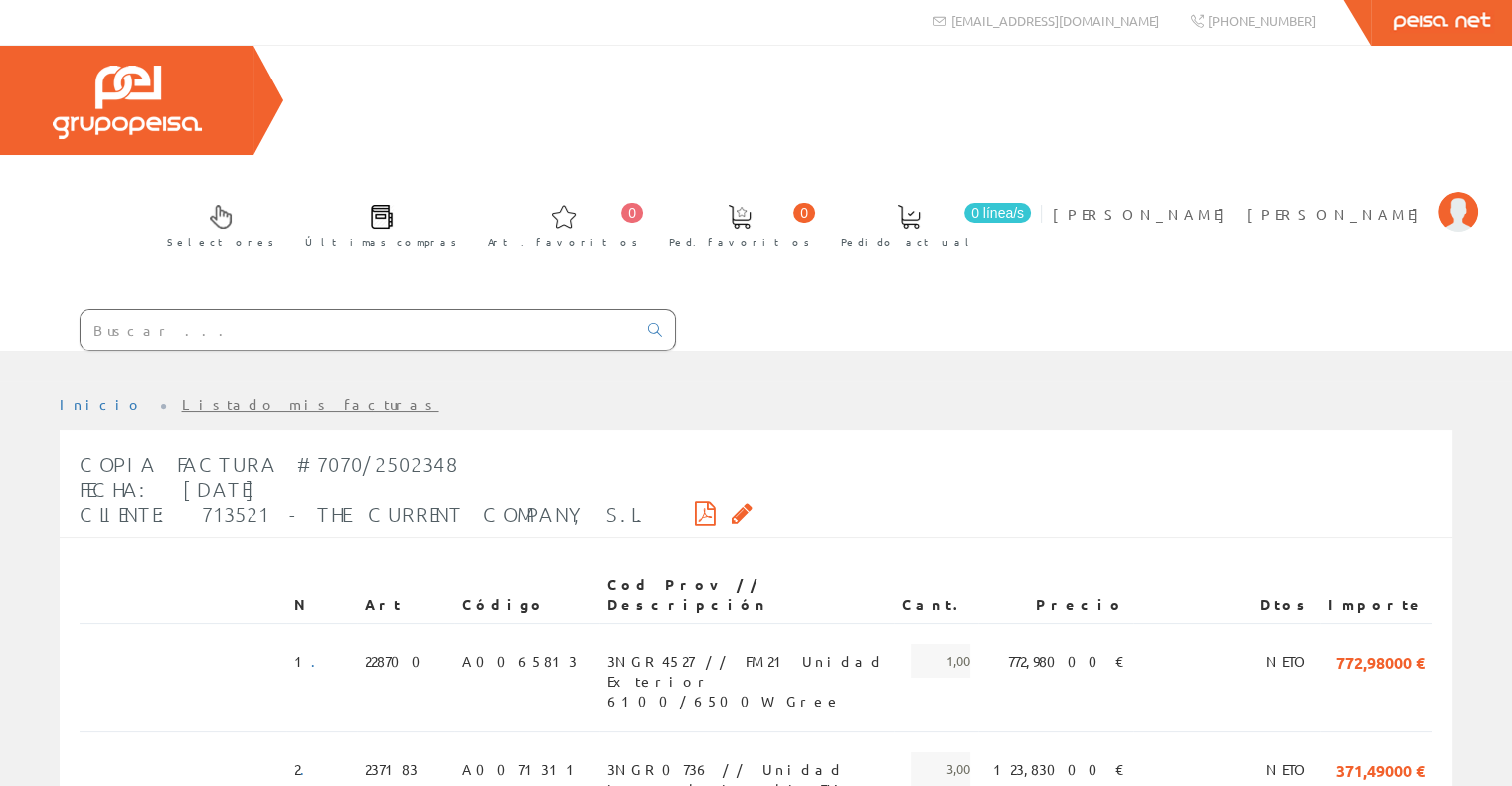 click at bounding box center [705, 513] 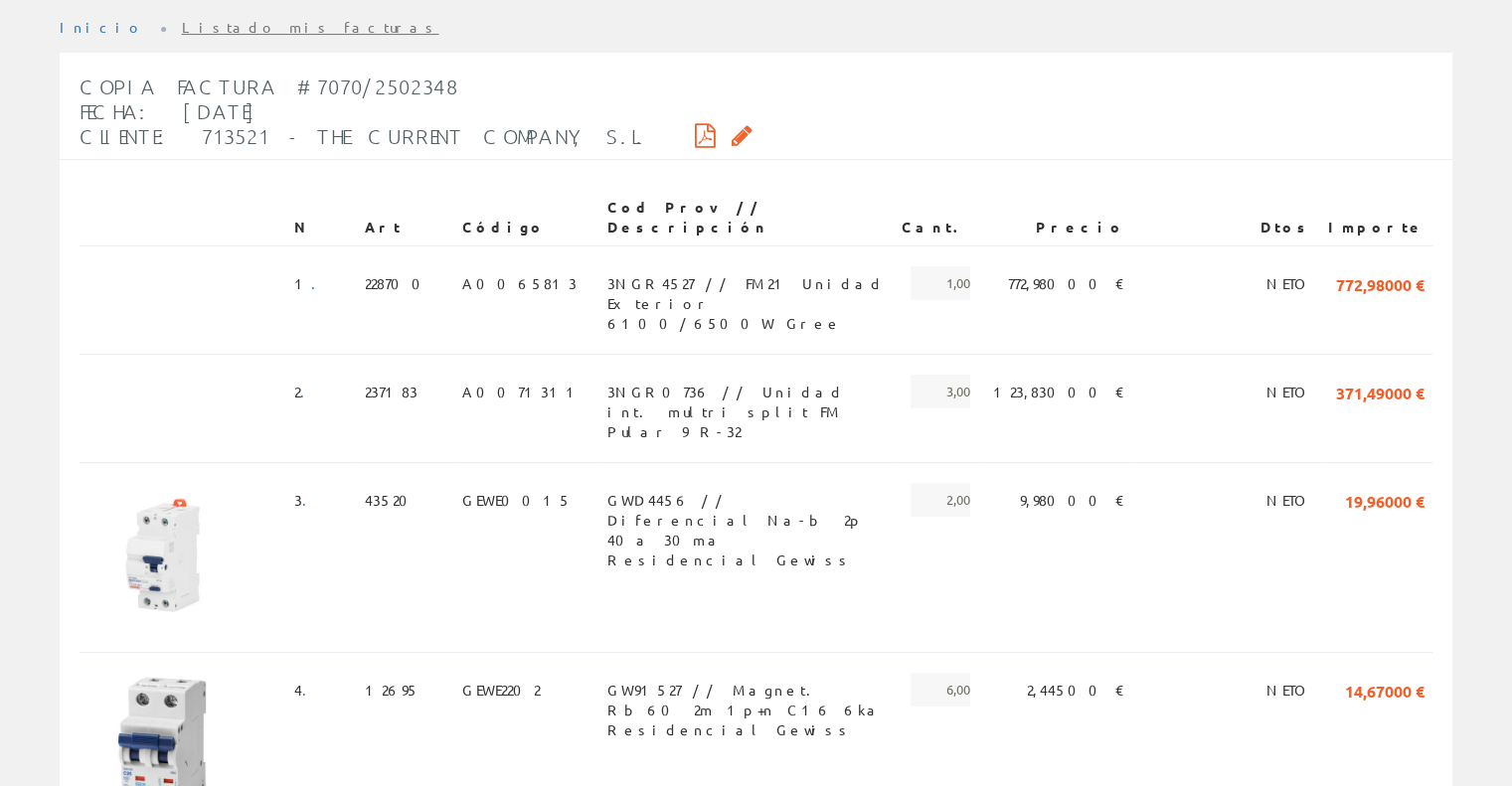 scroll, scrollTop: 0, scrollLeft: 0, axis: both 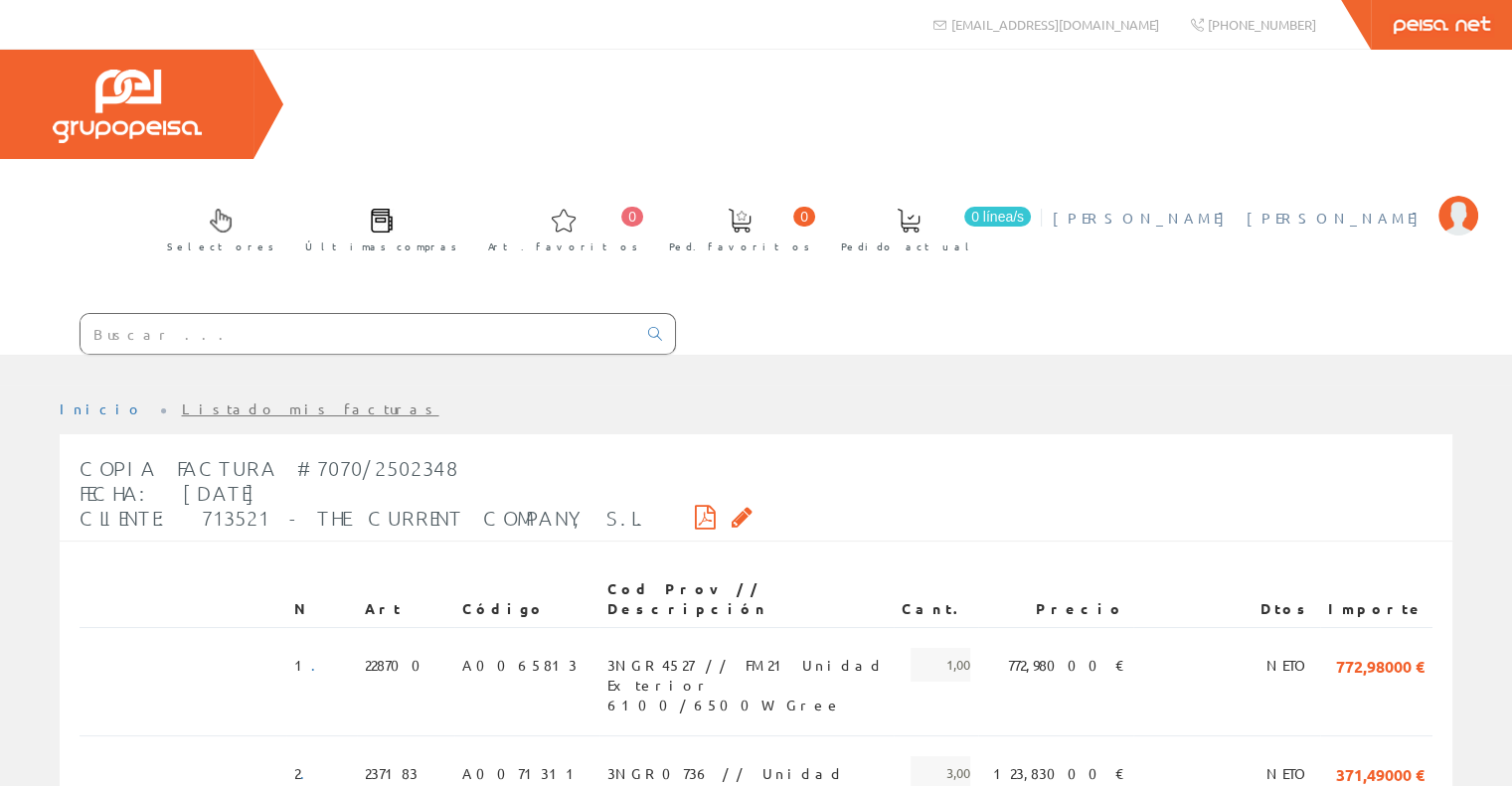click on "[PERSON_NAME] [PERSON_NAME]" at bounding box center [1241, 218] 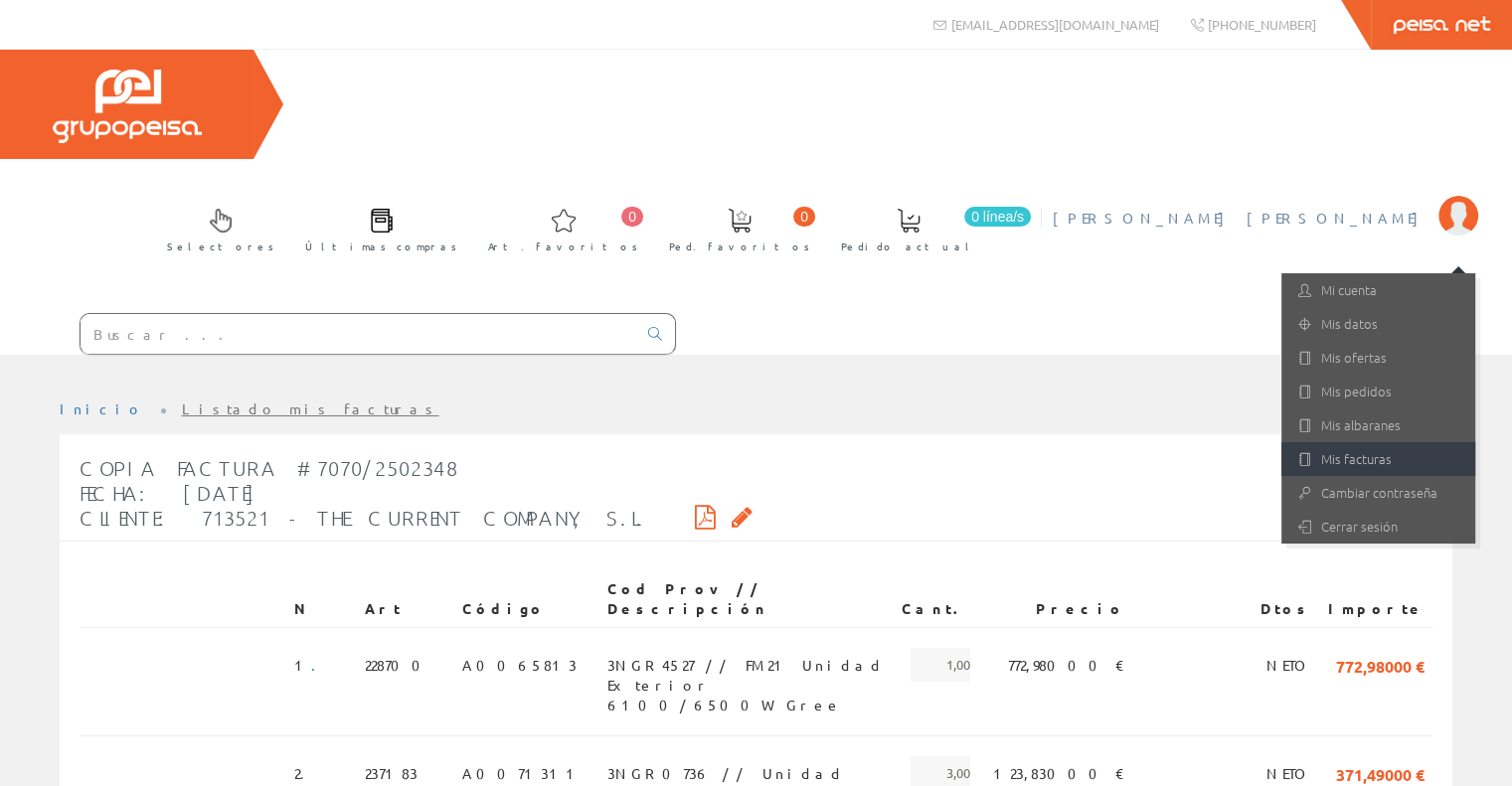 click on "Mis facturas" at bounding box center [1378, 459] 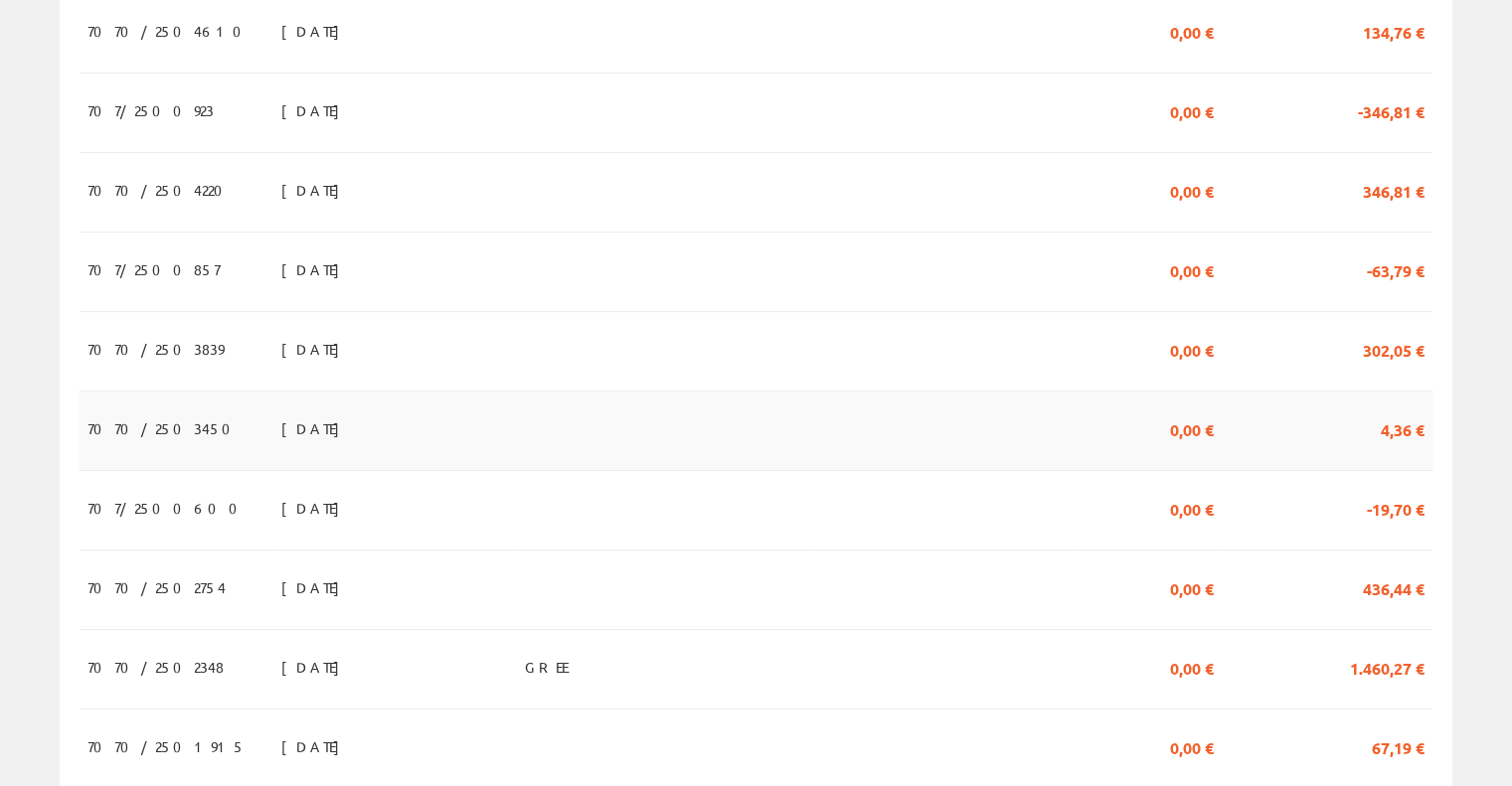 scroll, scrollTop: 696, scrollLeft: 0, axis: vertical 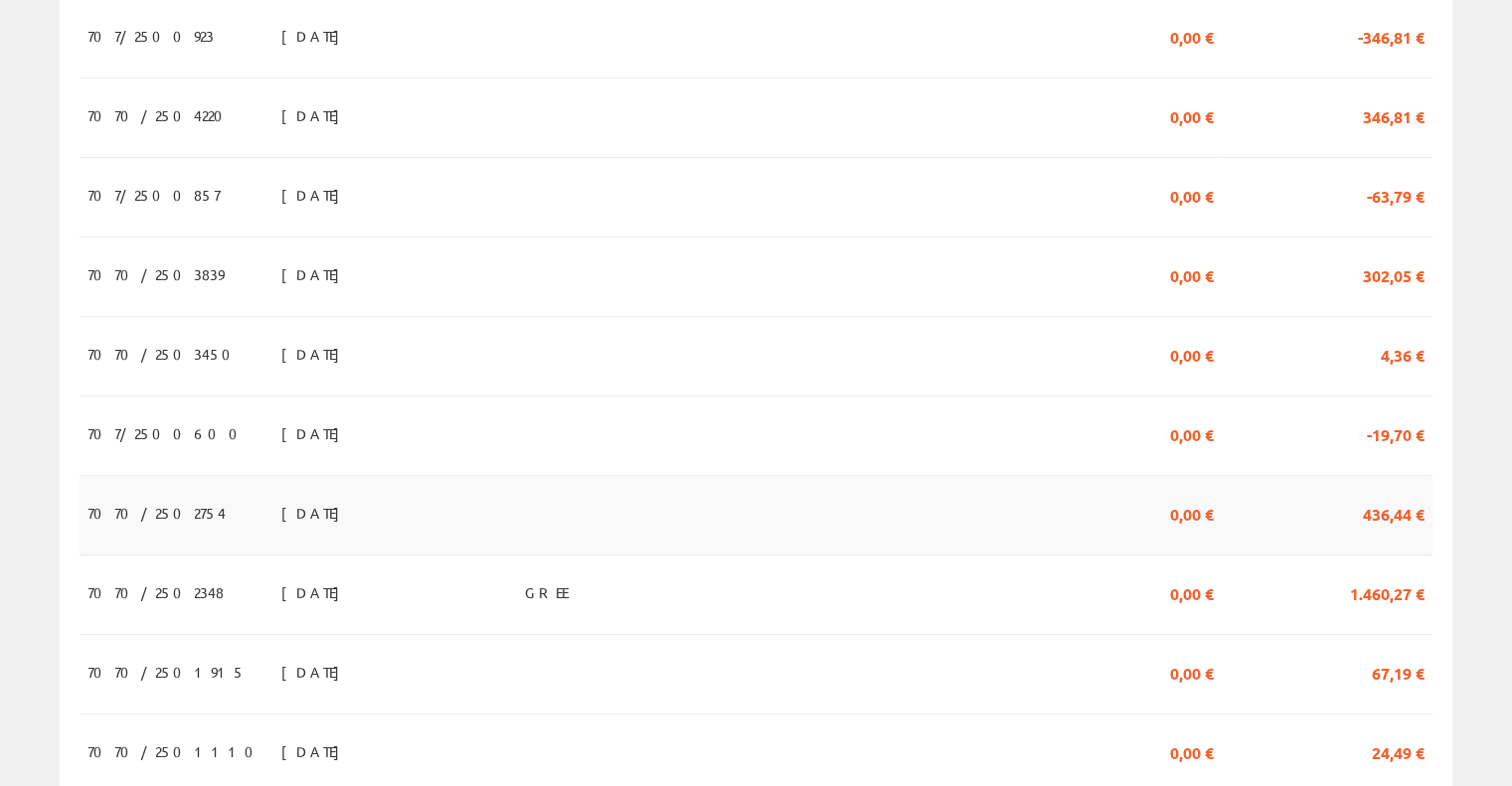click on "15/04/2025" at bounding box center (395, 516) 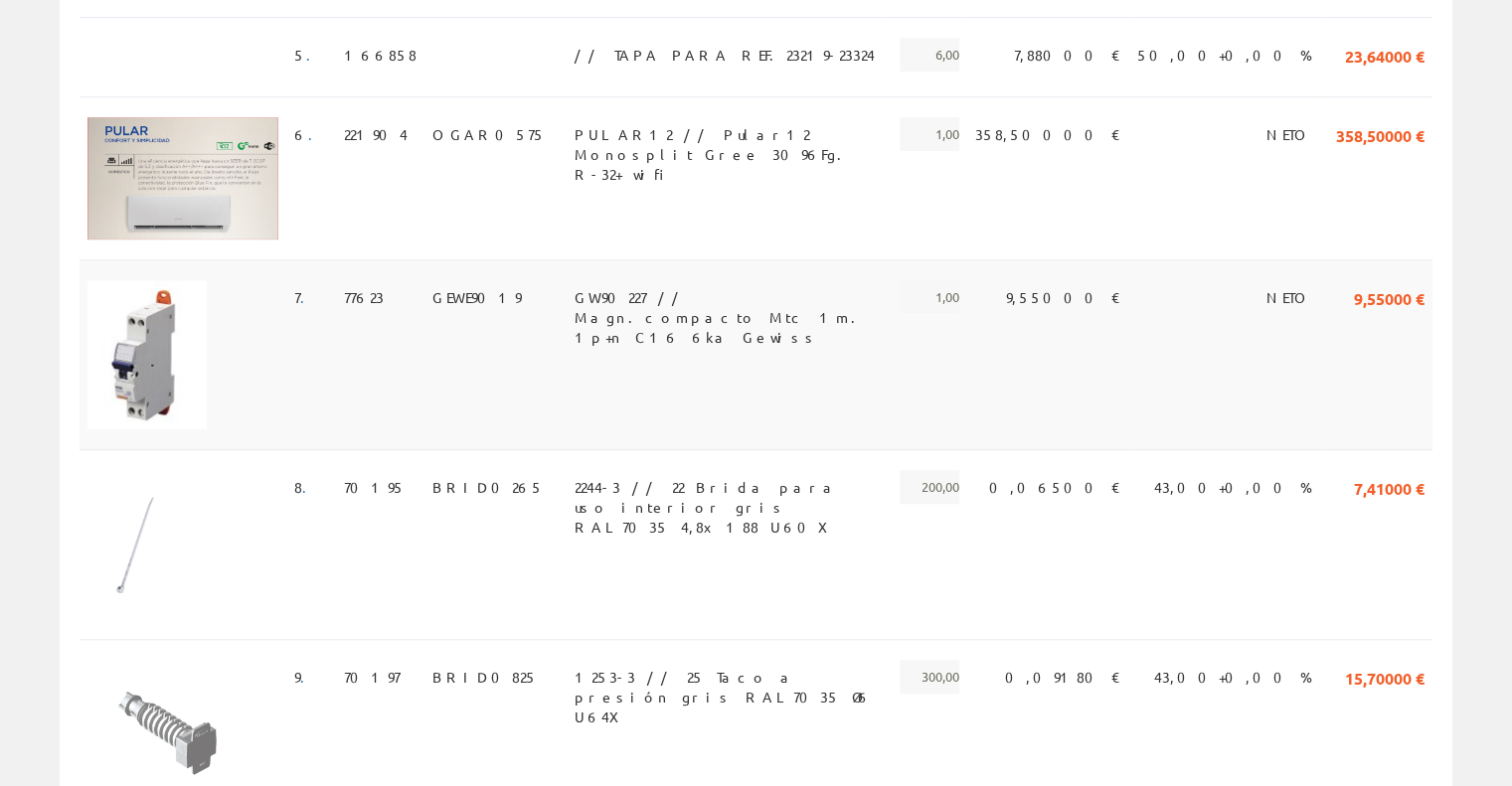 scroll, scrollTop: 1452, scrollLeft: 0, axis: vertical 